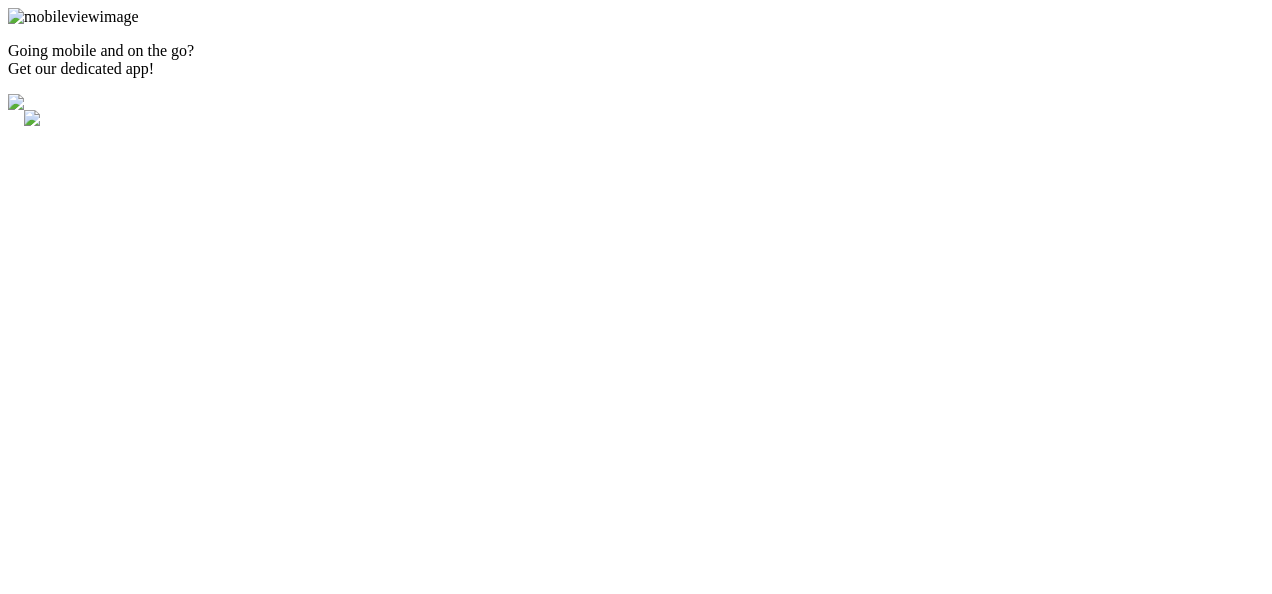 scroll, scrollTop: 0, scrollLeft: 0, axis: both 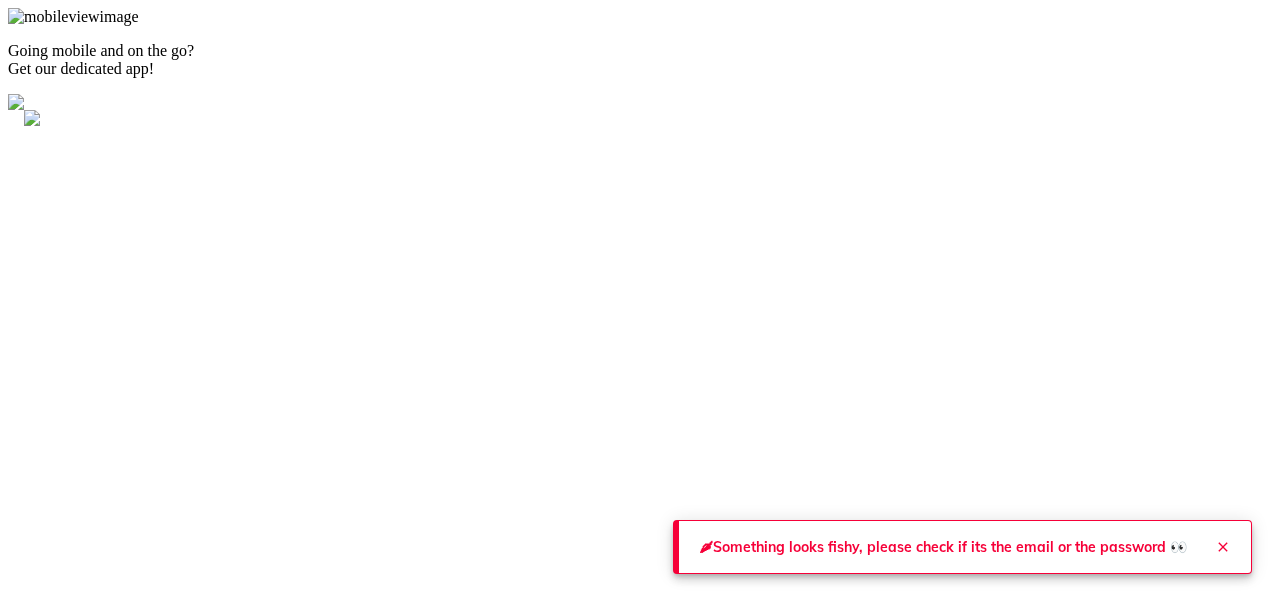 click on "shreyas@plabeteducation.info" at bounding box center [153, 788] 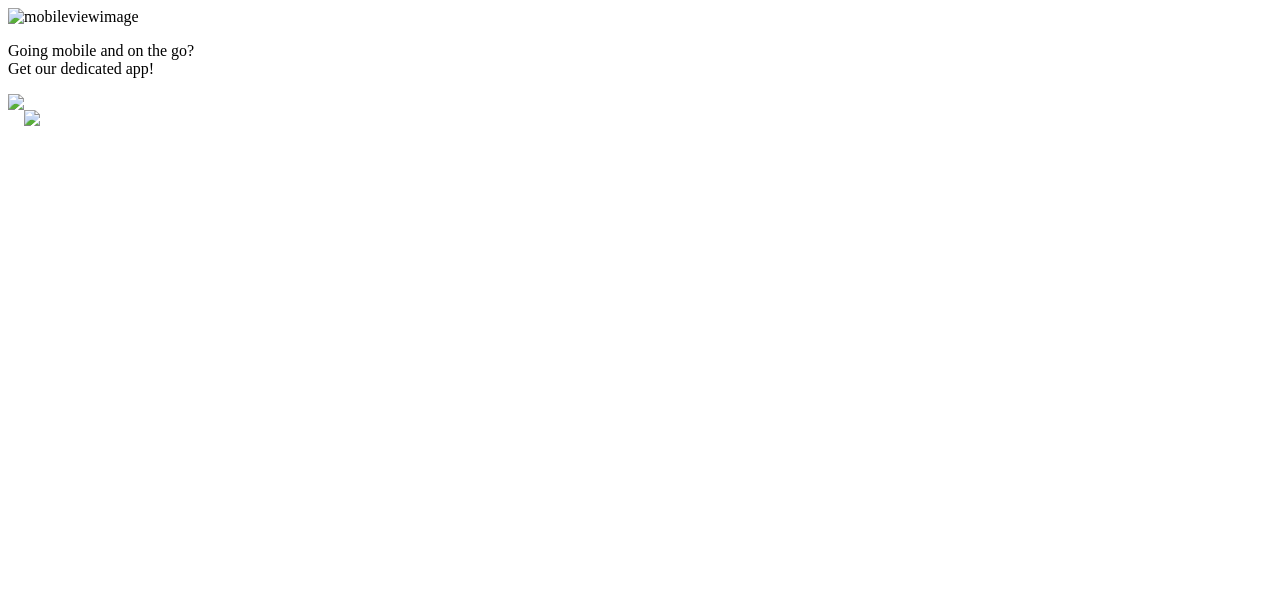 click on "shreyas@plabeteducation.info" at bounding box center [153, 788] 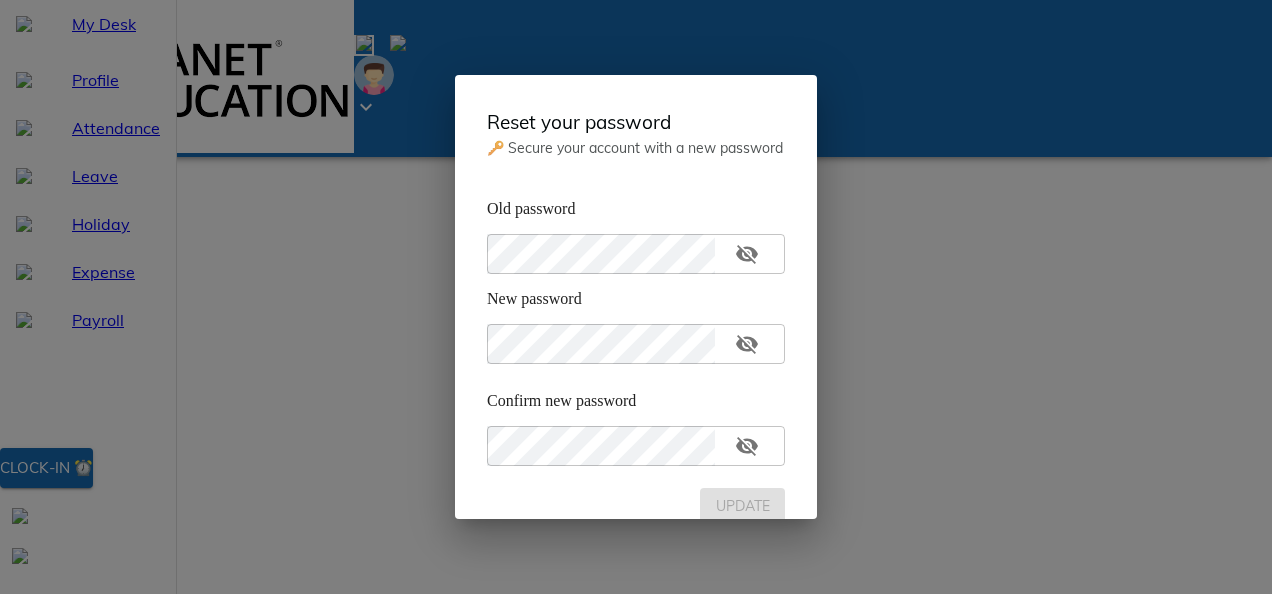 scroll, scrollTop: 0, scrollLeft: 0, axis: both 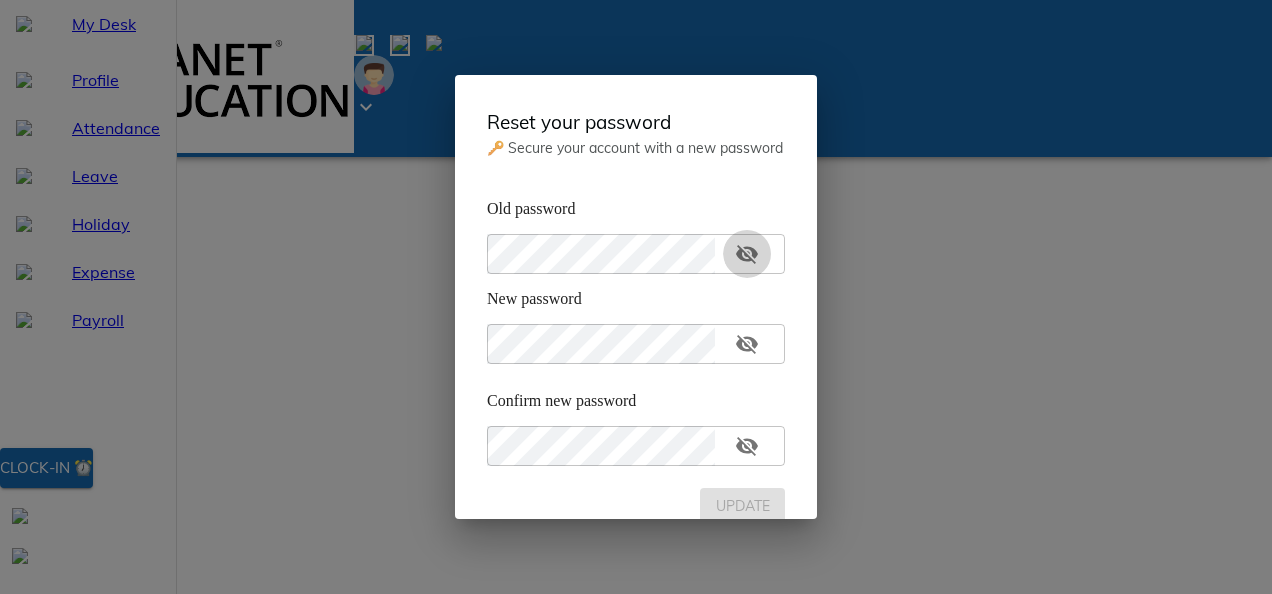 click 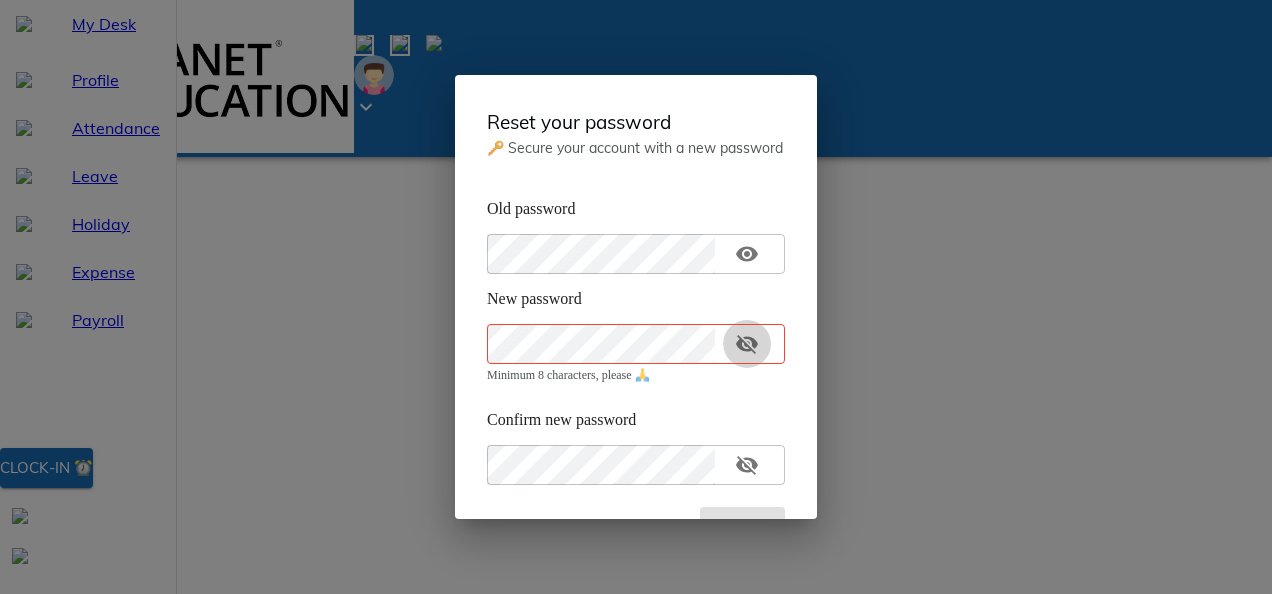 click 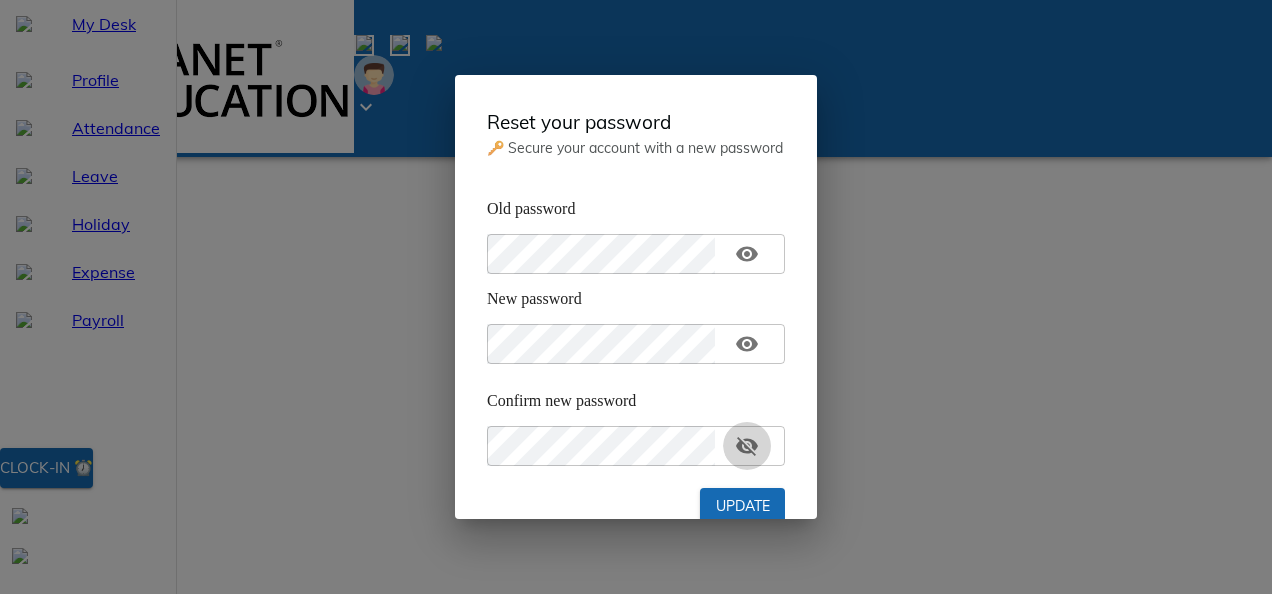 click 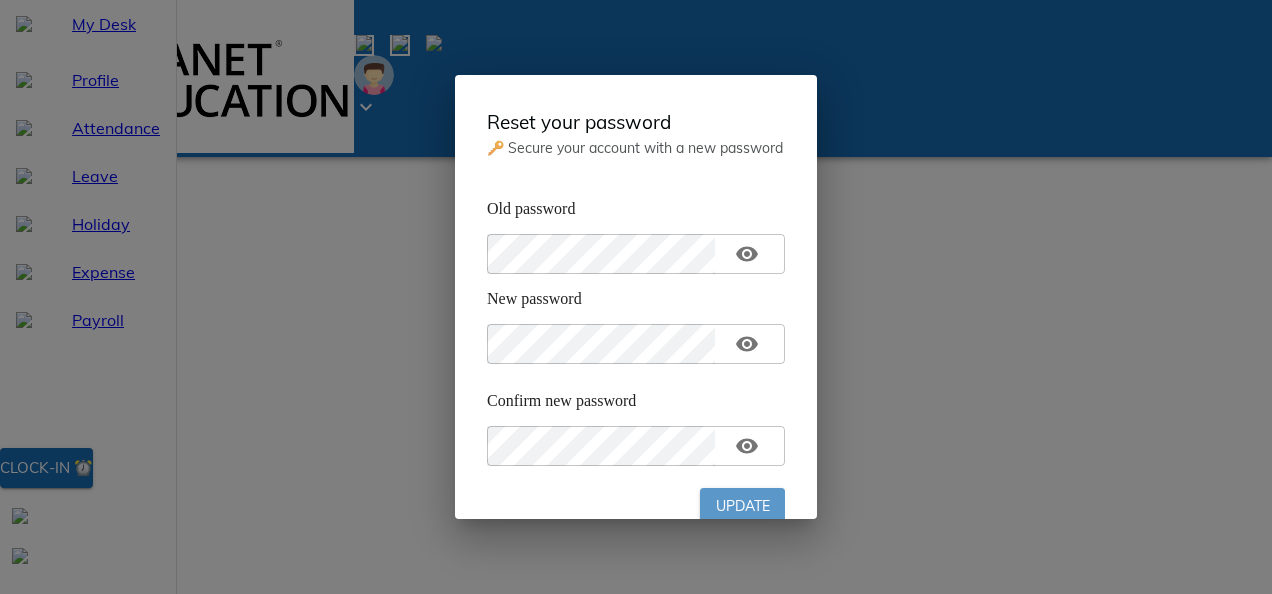 click on "Update" at bounding box center (742, 506) 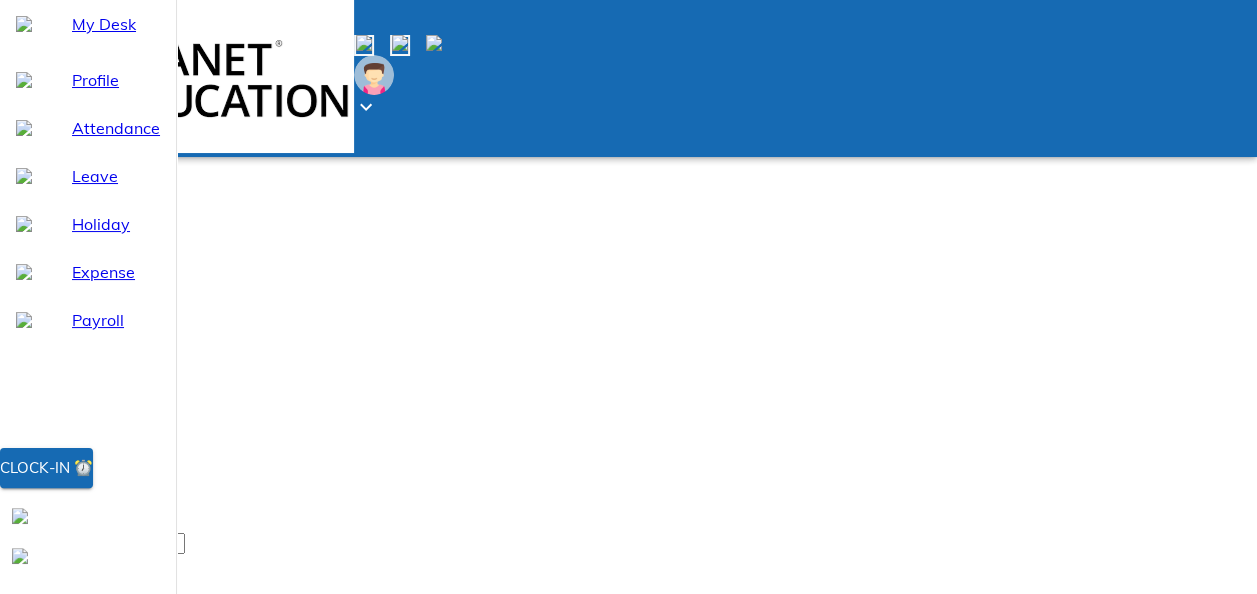 scroll, scrollTop: 72, scrollLeft: 0, axis: vertical 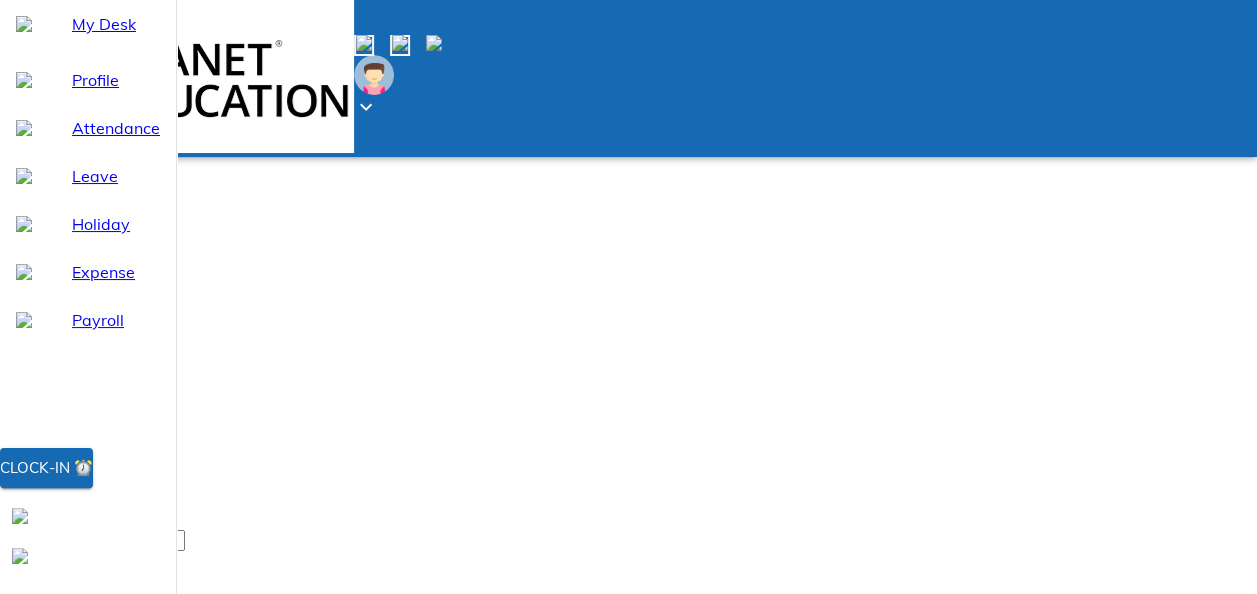 click on "Noticeboard No new notices   View old notices" at bounding box center [427, 732] 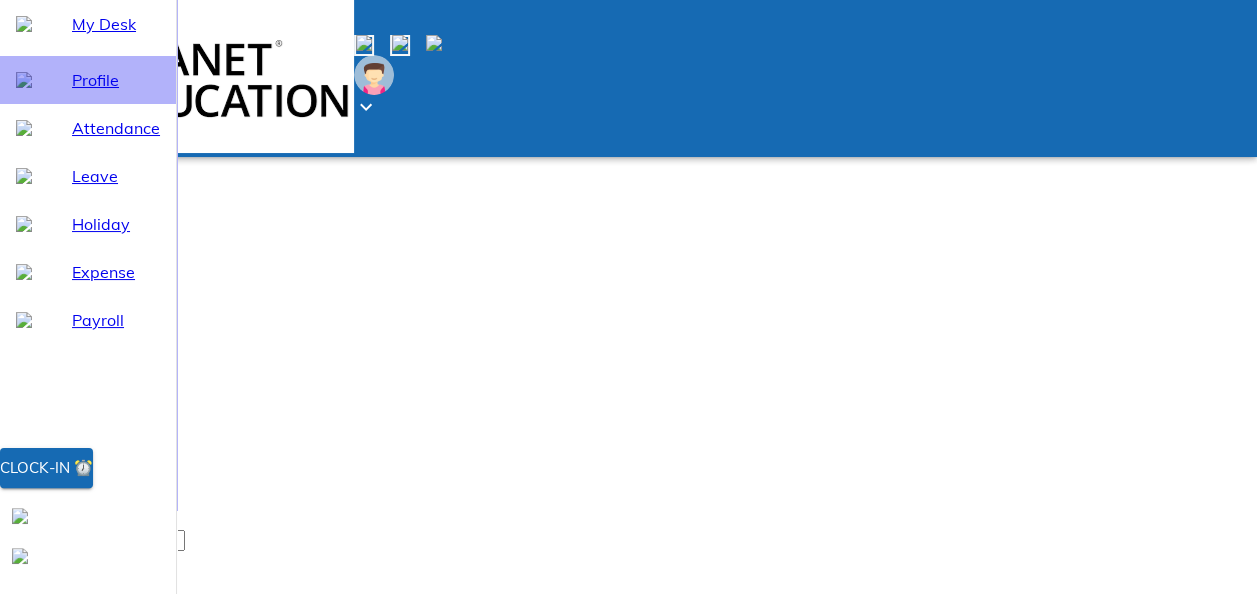 click on "Profile" at bounding box center (116, 80) 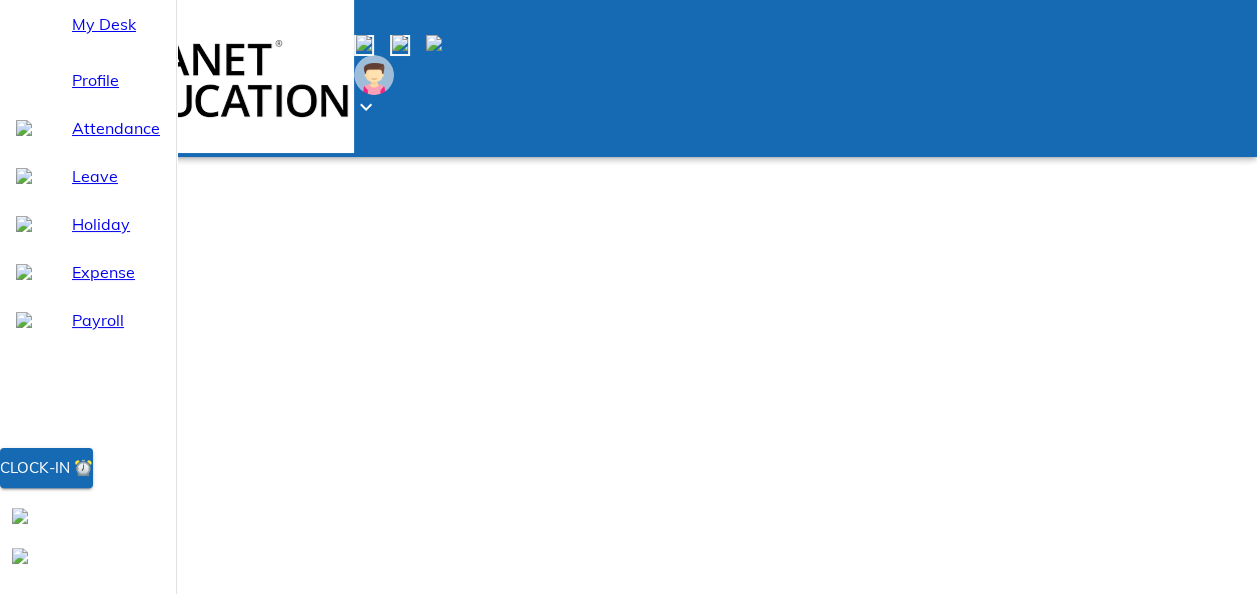 scroll, scrollTop: 0, scrollLeft: 0, axis: both 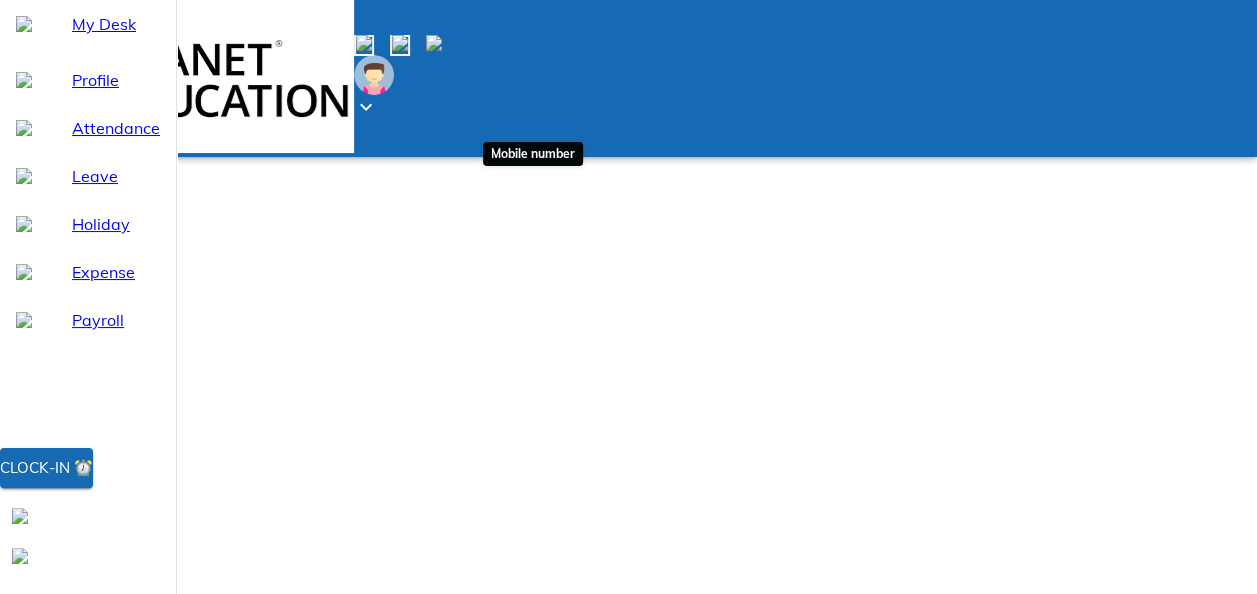 click on "+919035988031" at bounding box center (118, 756) 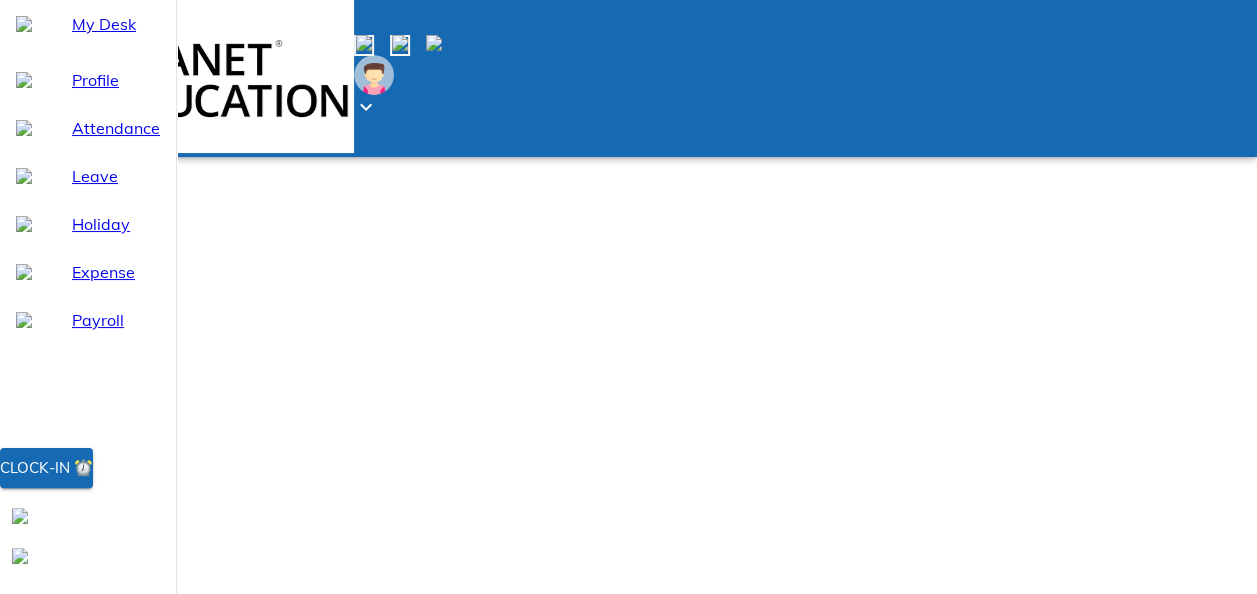 click at bounding box center [374, 75] 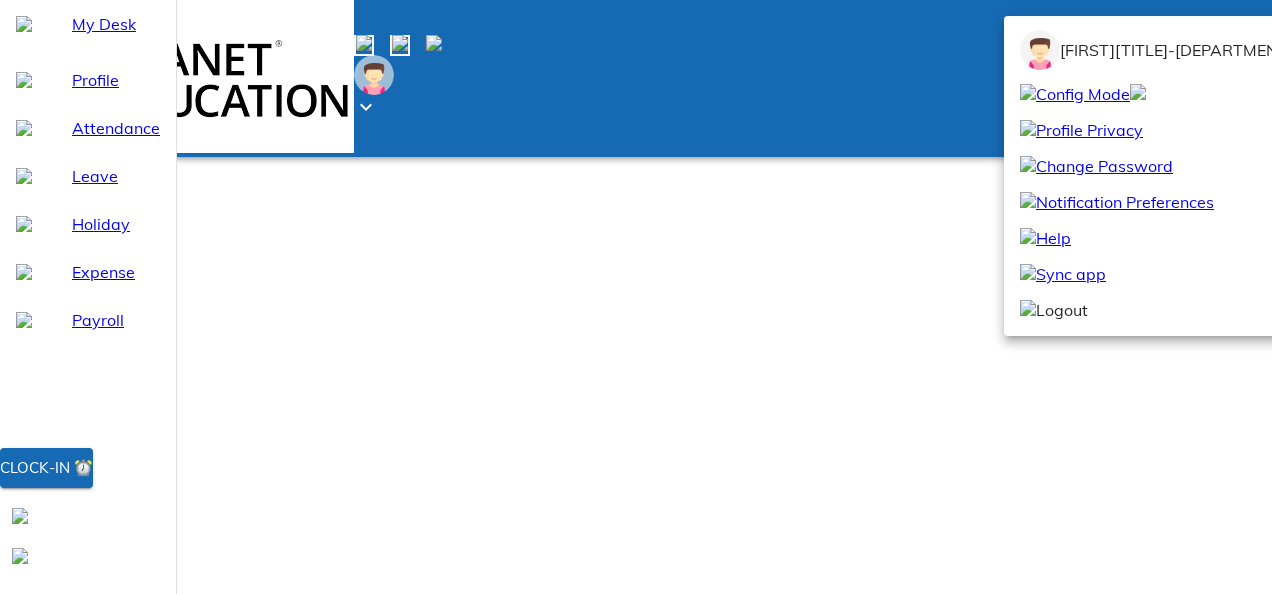 click at bounding box center [636, 297] 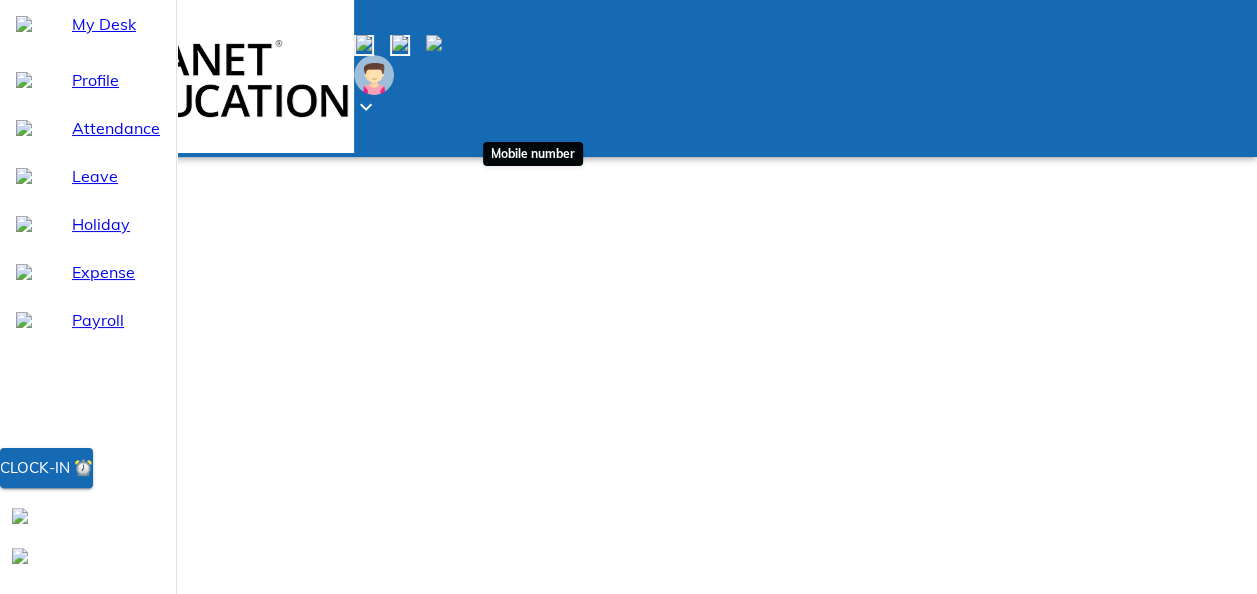 click at bounding box center (68, 753) 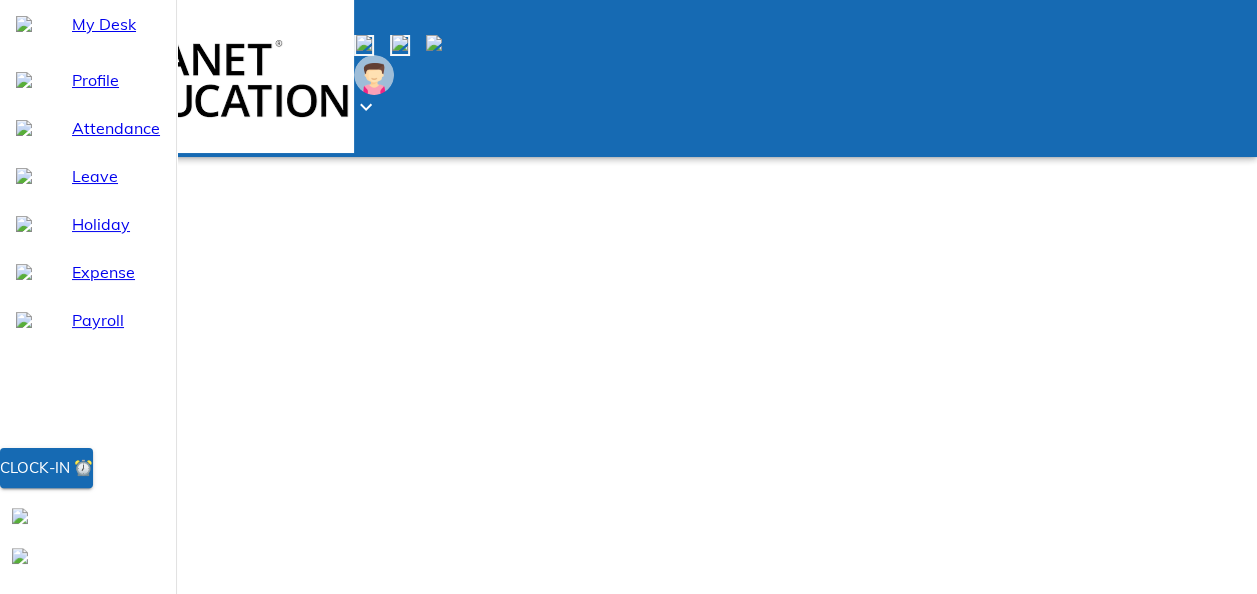 click on "[FIRST]   Current employee [TITLE]-[DEPARTMENT]([STATE]) +[COUNTRYCODE][PHONE] [EMAIL] [DEPARTMENT]" at bounding box center (176, 779) 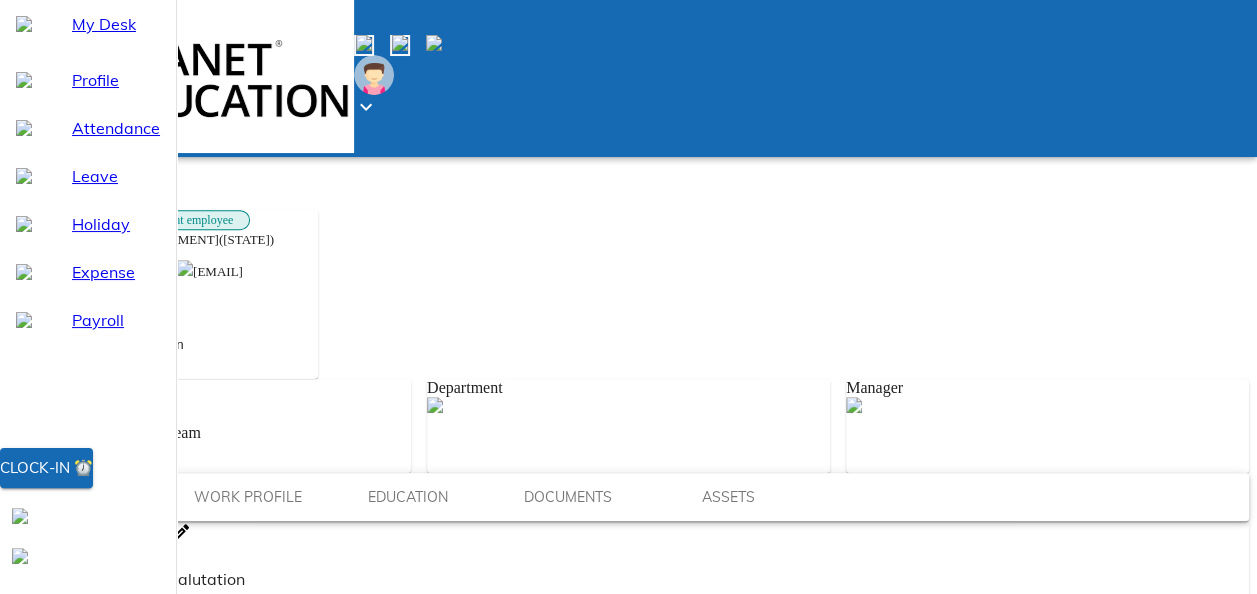 scroll, scrollTop: 499, scrollLeft: 0, axis: vertical 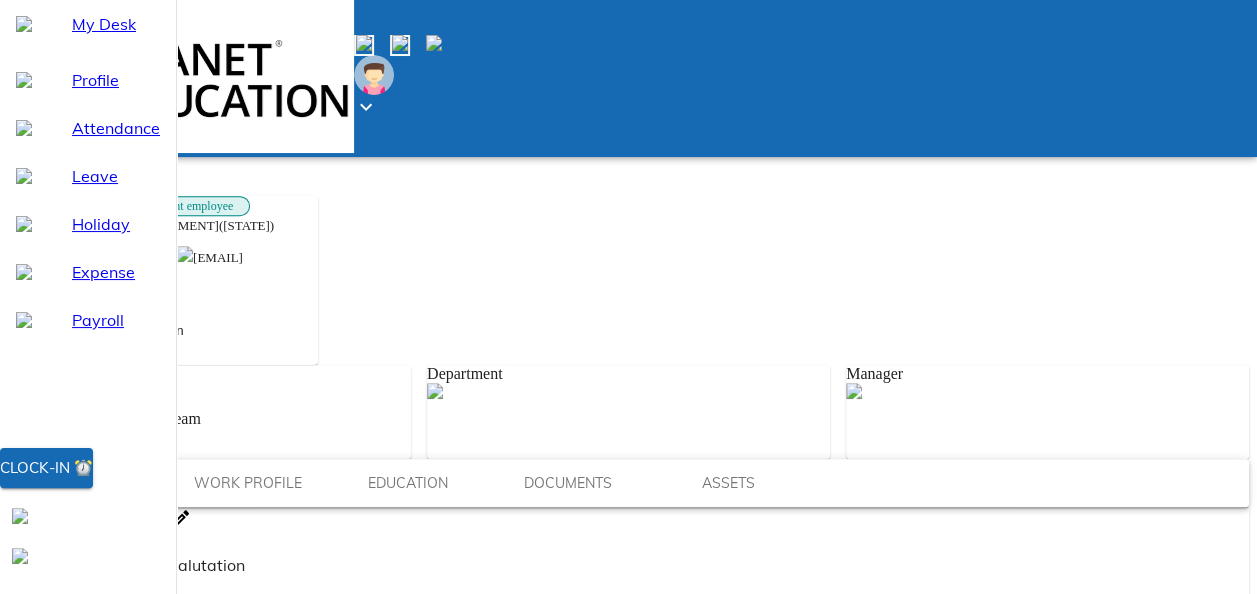 click on "Contact" at bounding box center [88, 696] 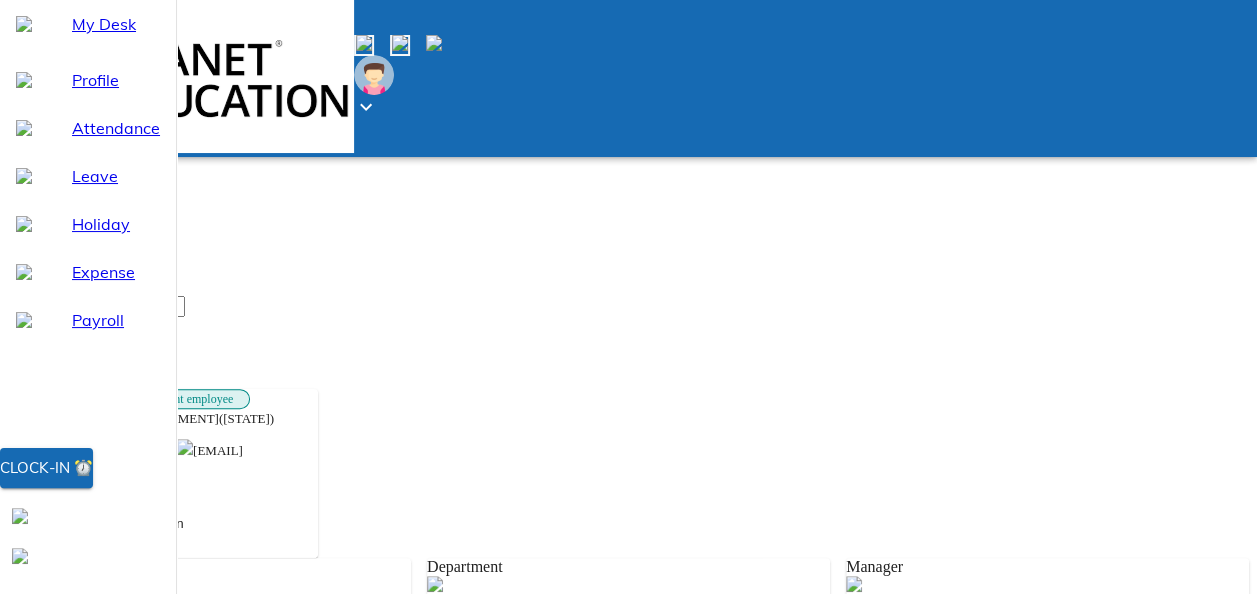 scroll, scrollTop: 305, scrollLeft: 0, axis: vertical 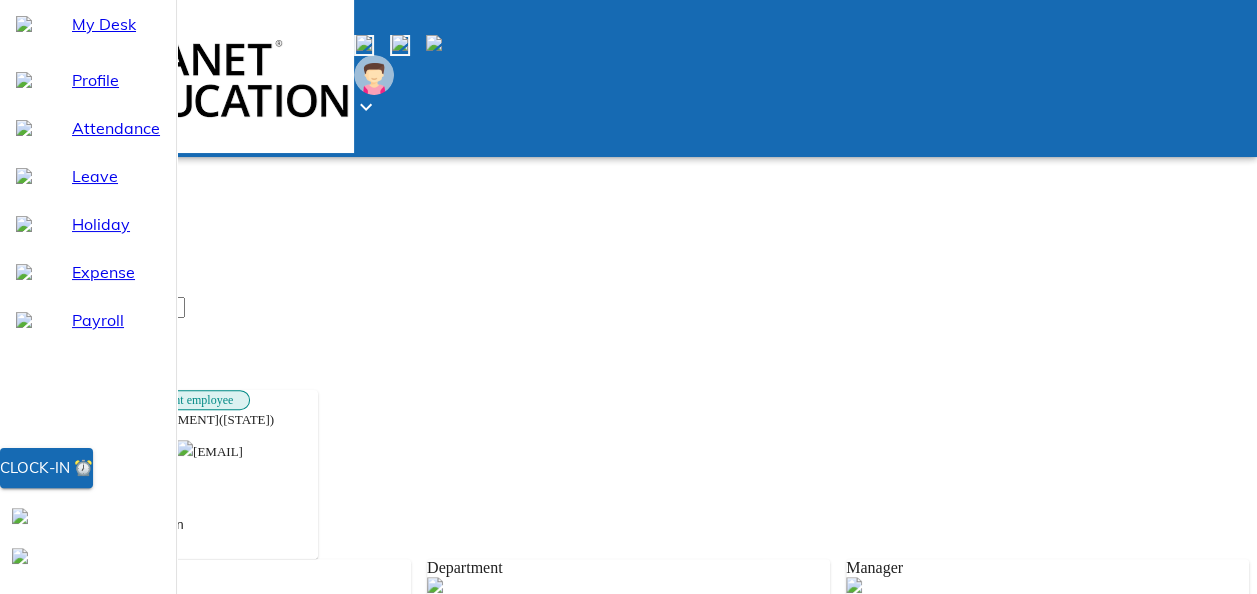 click on "Education" at bounding box center (408, 677) 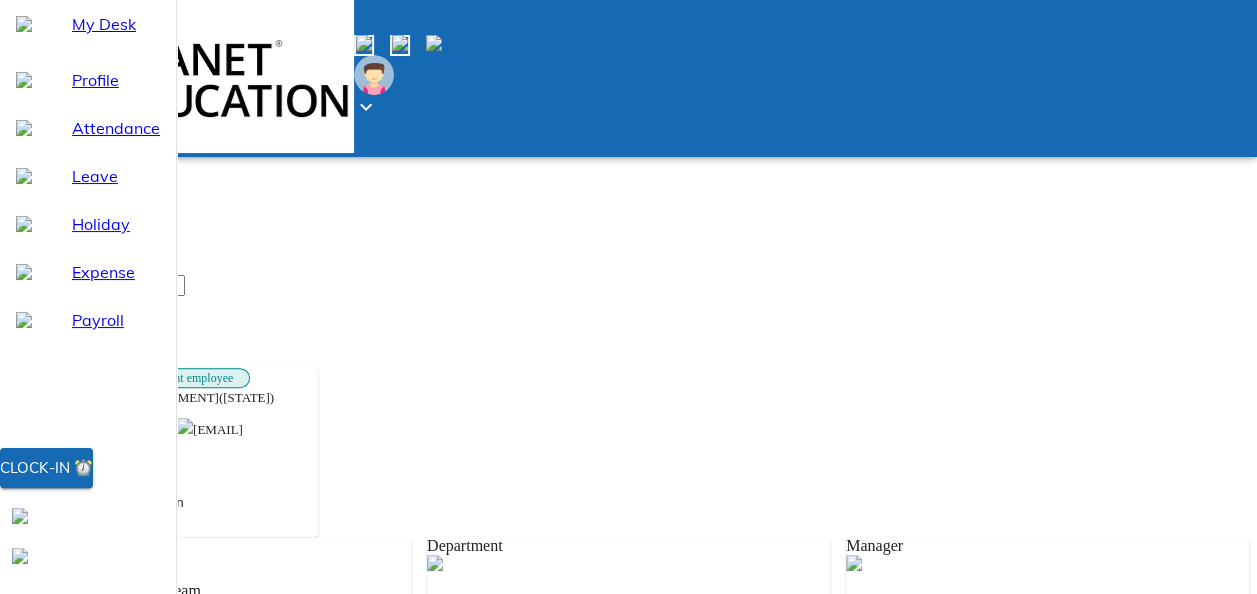 scroll, scrollTop: 325, scrollLeft: 0, axis: vertical 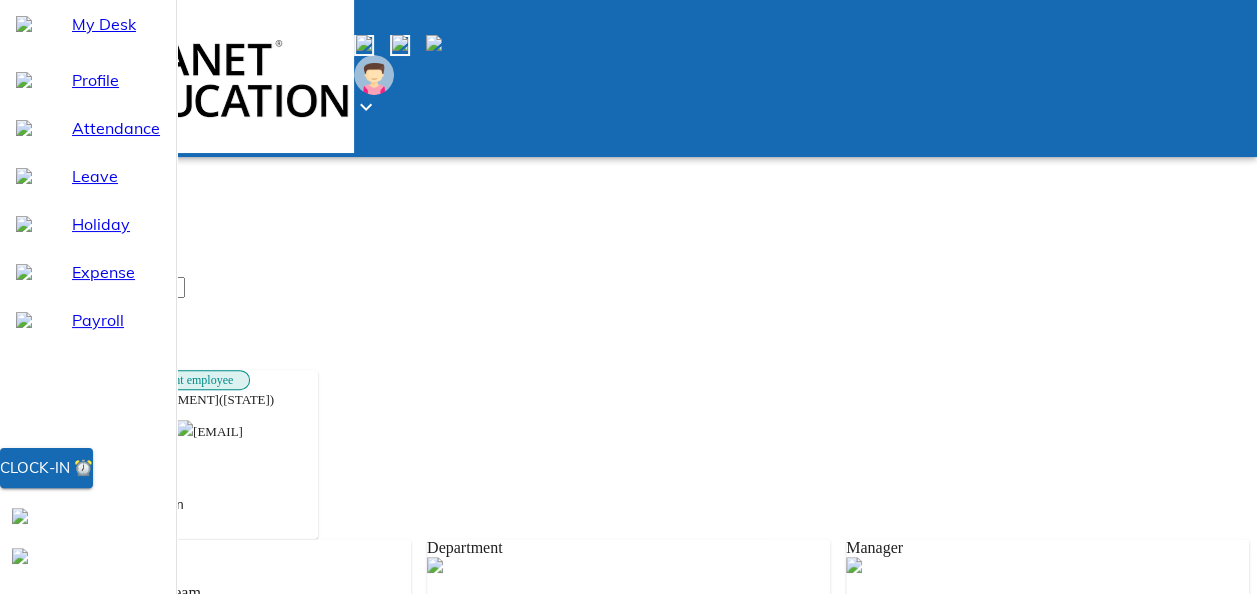 click on "Reporting Office" at bounding box center (97, 798) 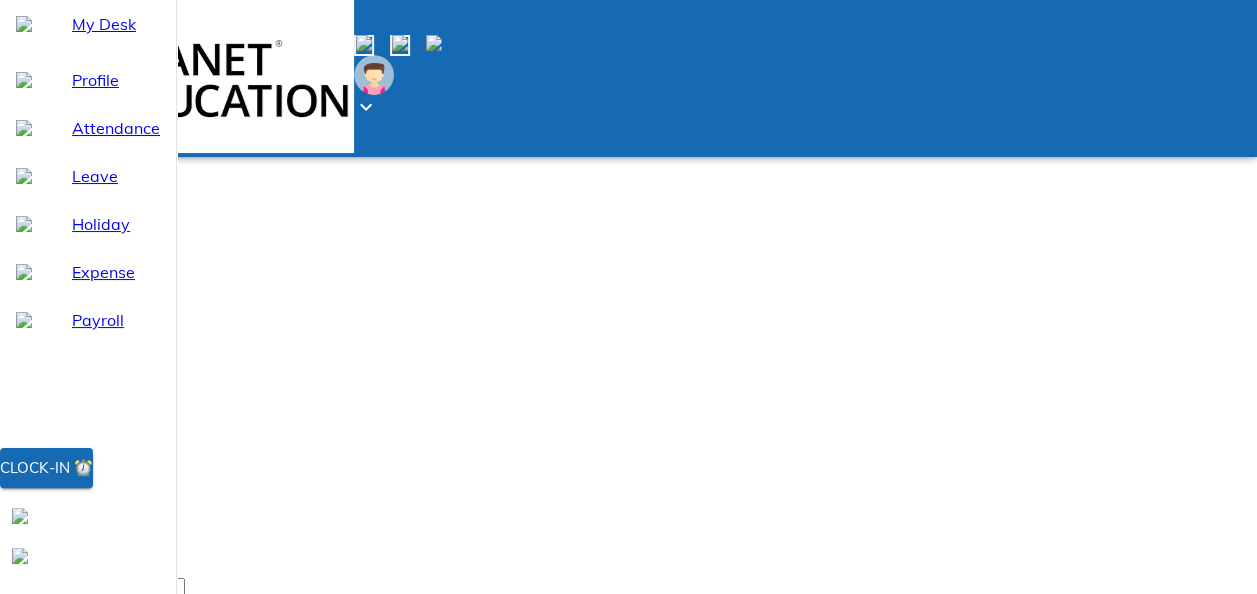 scroll, scrollTop: 0, scrollLeft: 0, axis: both 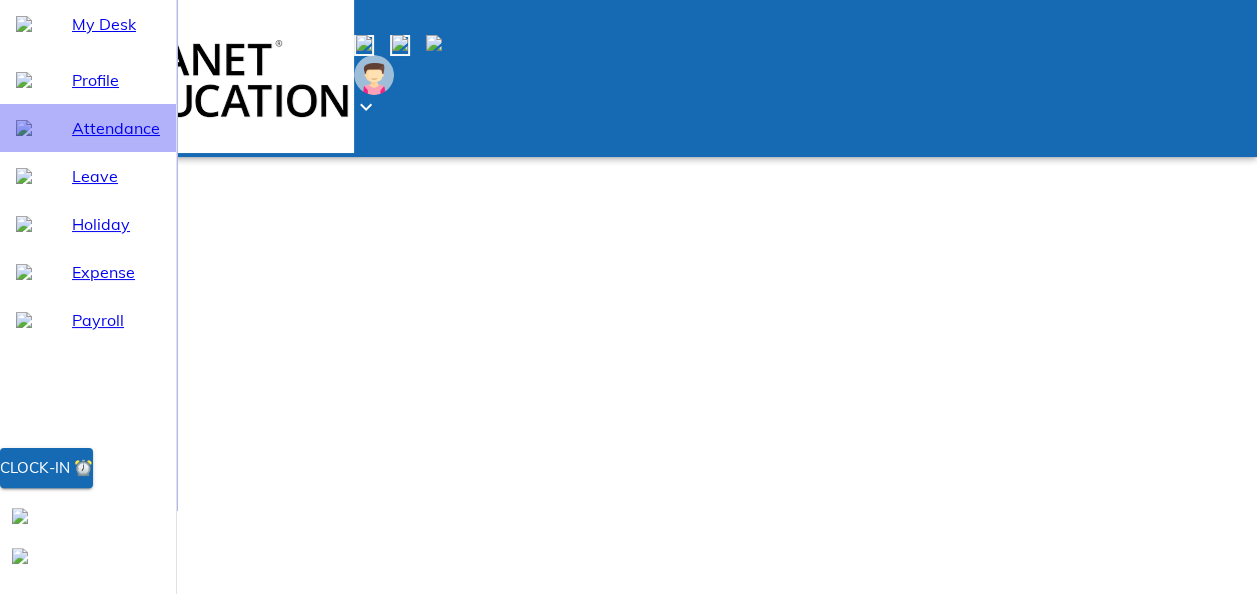 click on "Attendance" at bounding box center (116, 128) 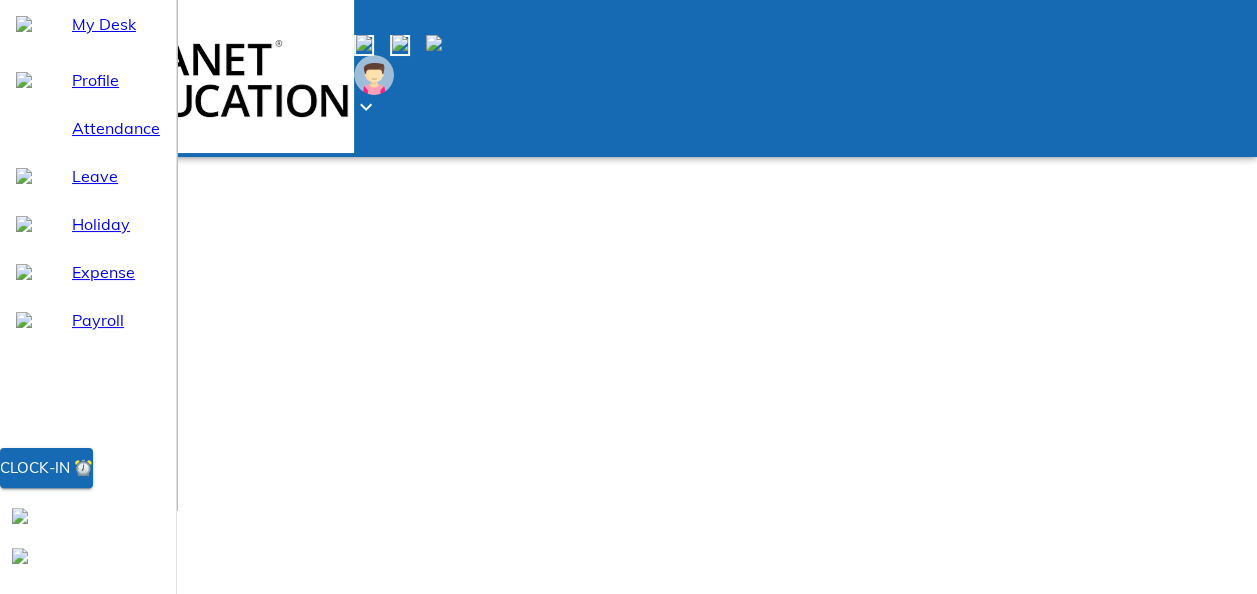 select on "8" 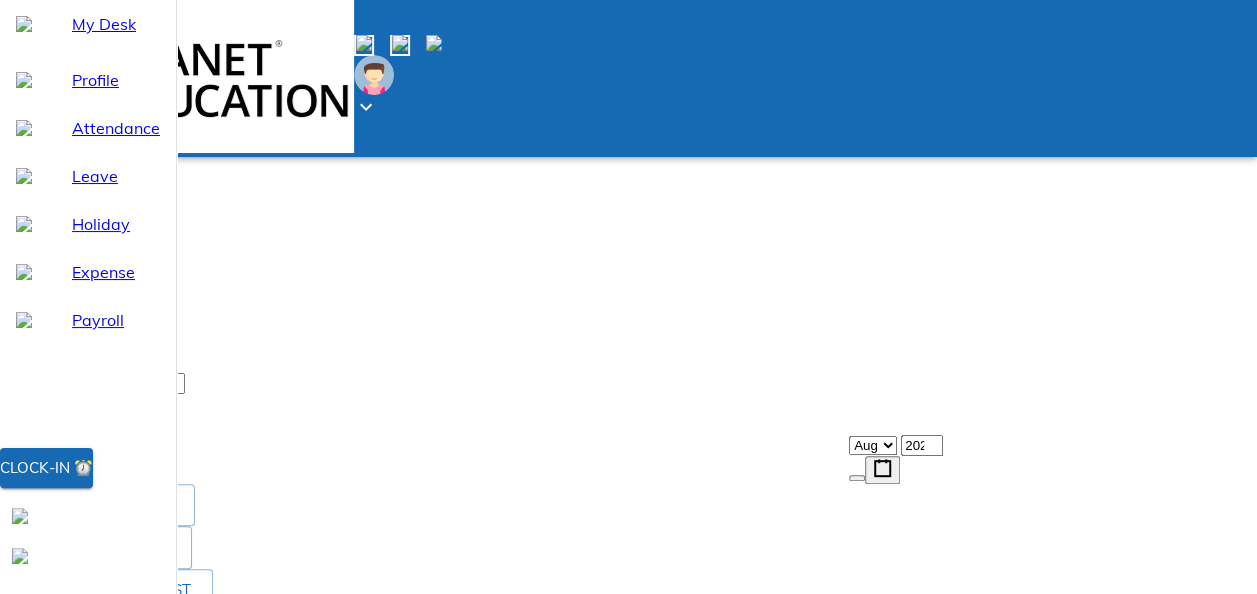 scroll, scrollTop: 228, scrollLeft: 0, axis: vertical 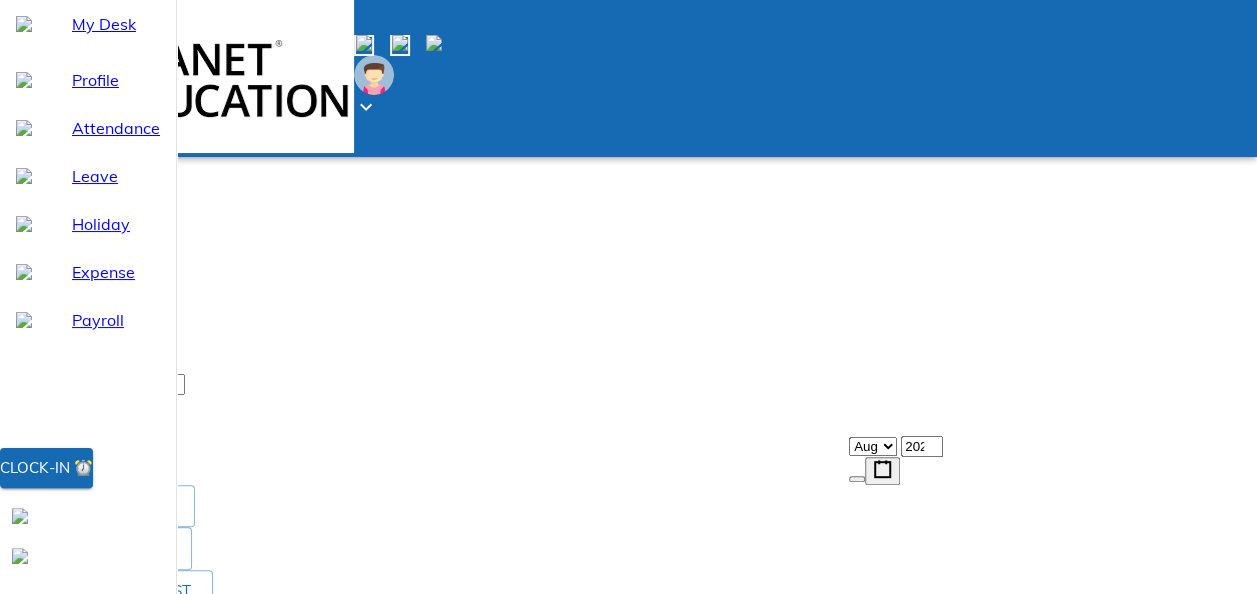 click 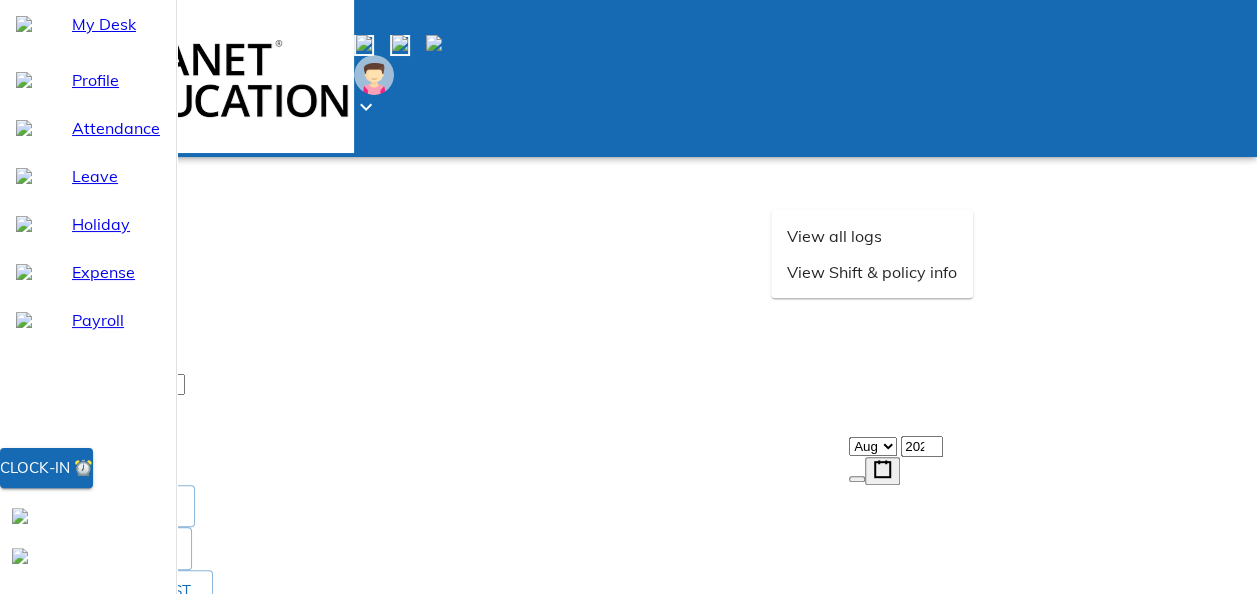 click at bounding box center [685, 873] 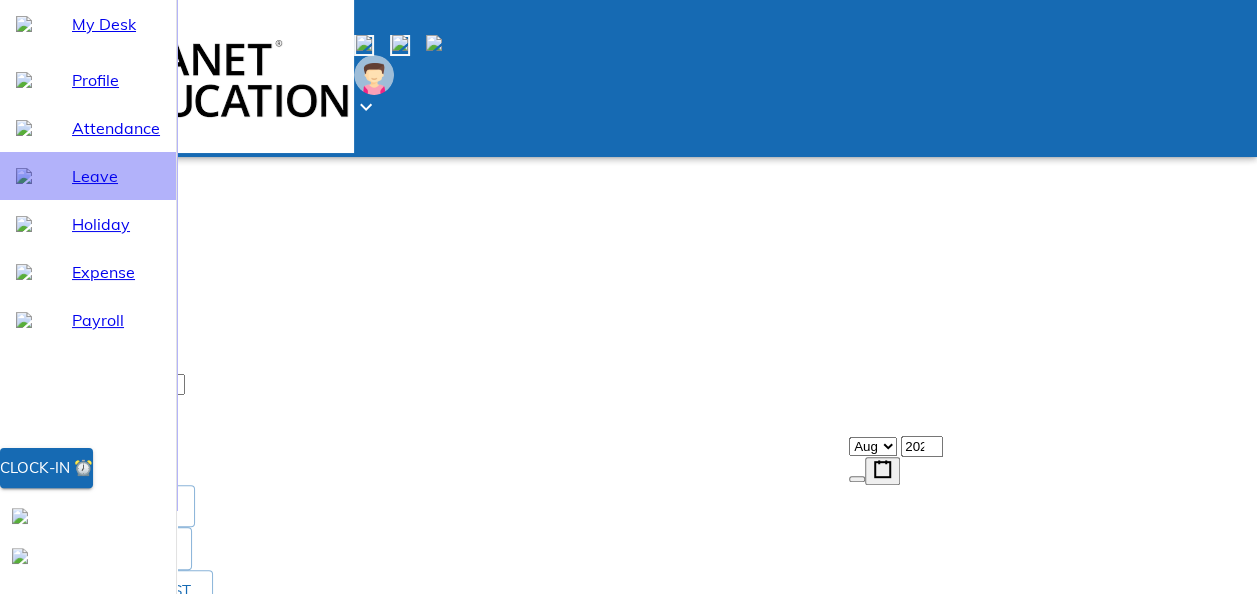 click on "Leave" at bounding box center (116, 176) 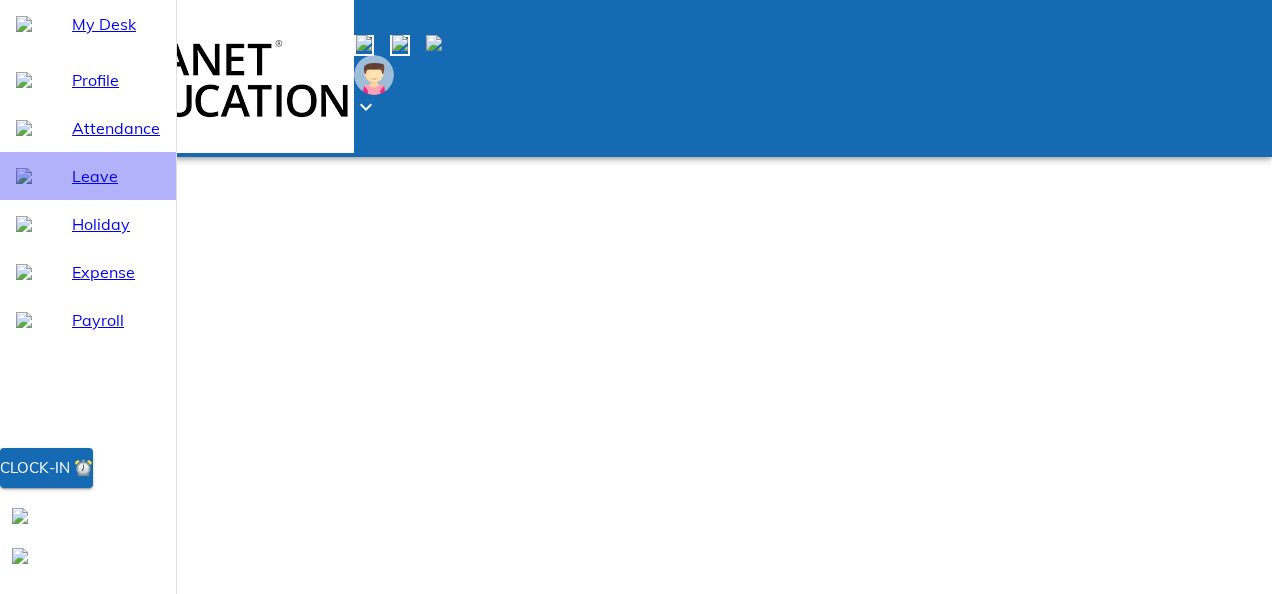 select on "8" 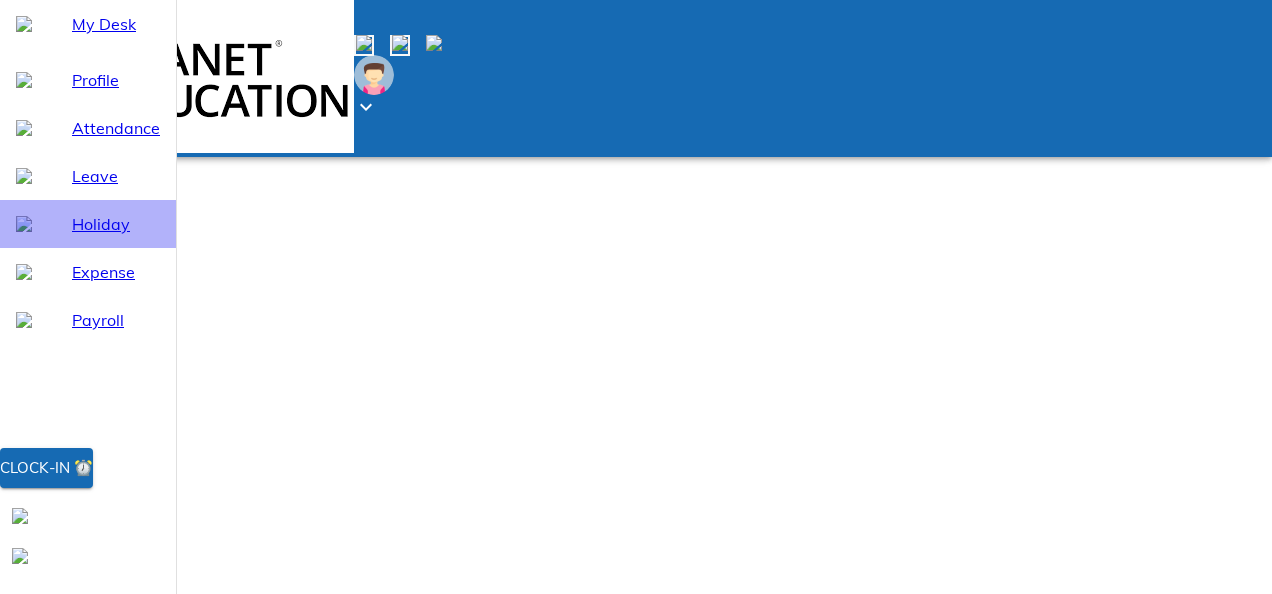 click on "Holiday" at bounding box center [116, 224] 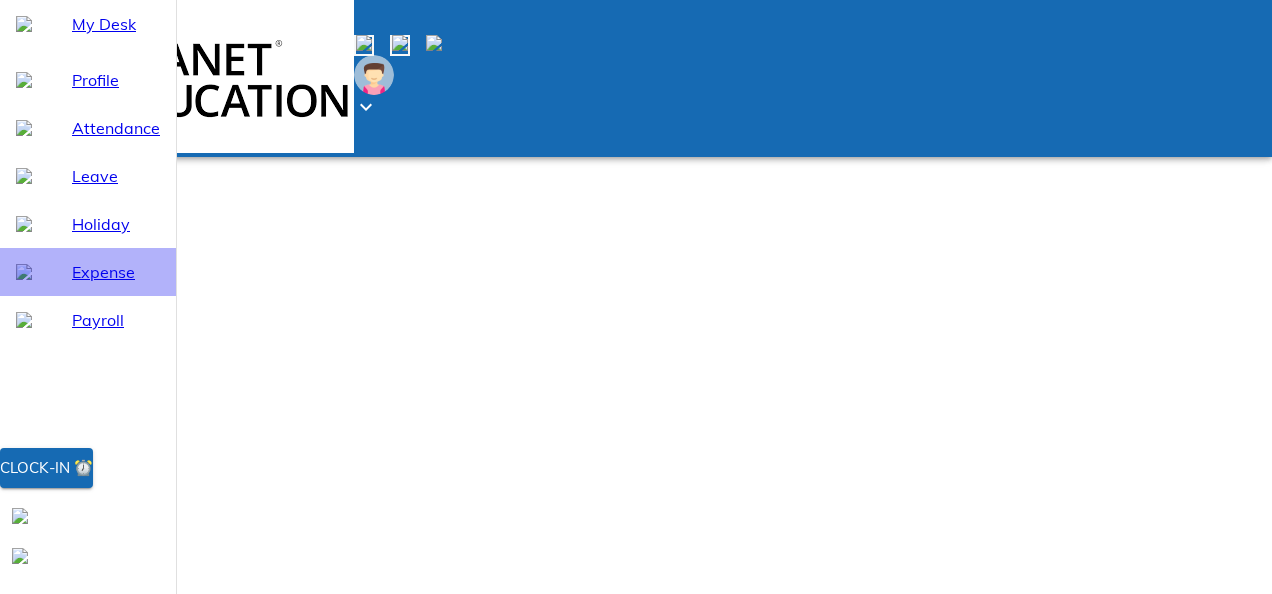 click on "Expense" at bounding box center (116, 272) 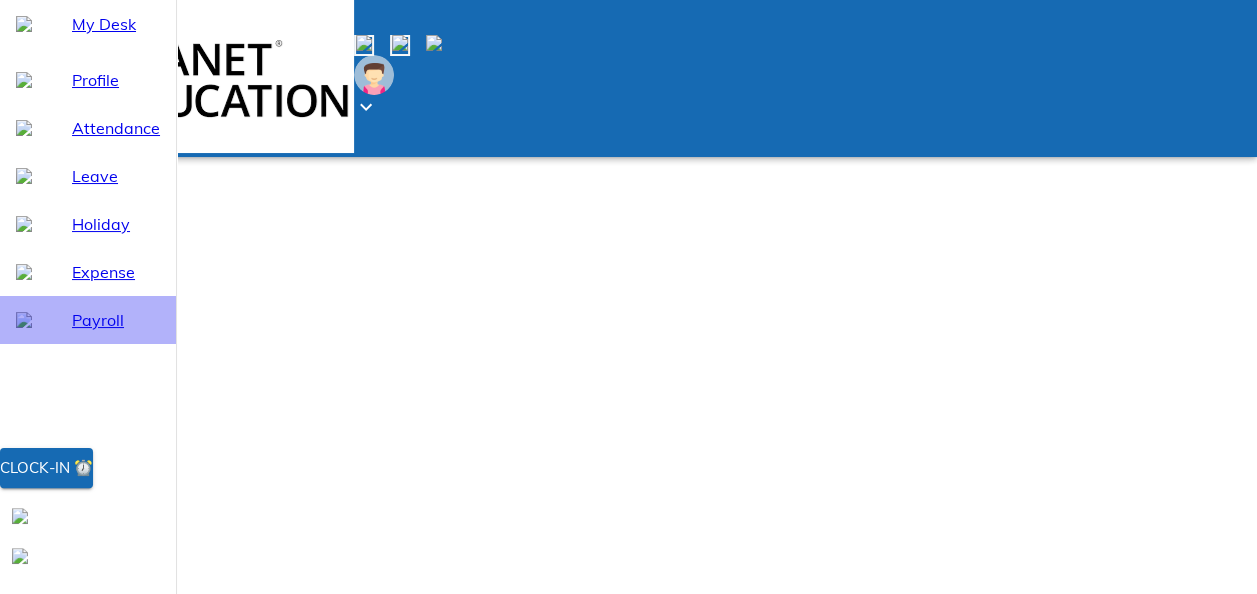 click on "Payroll" at bounding box center [116, 320] 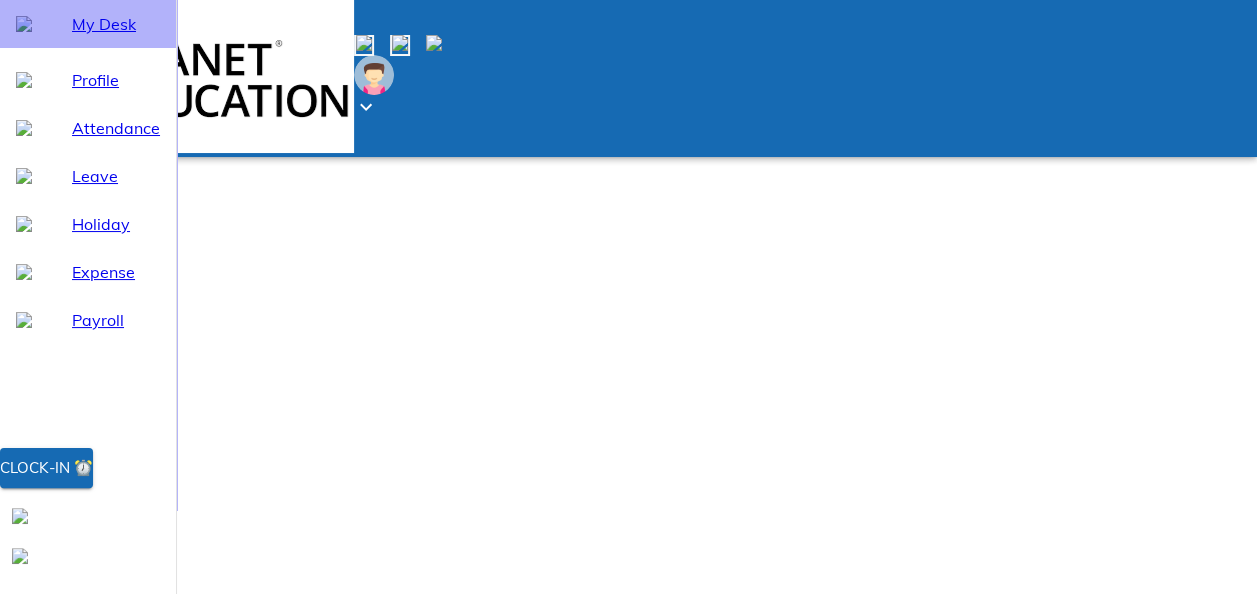 click on "My Desk" at bounding box center [116, 24] 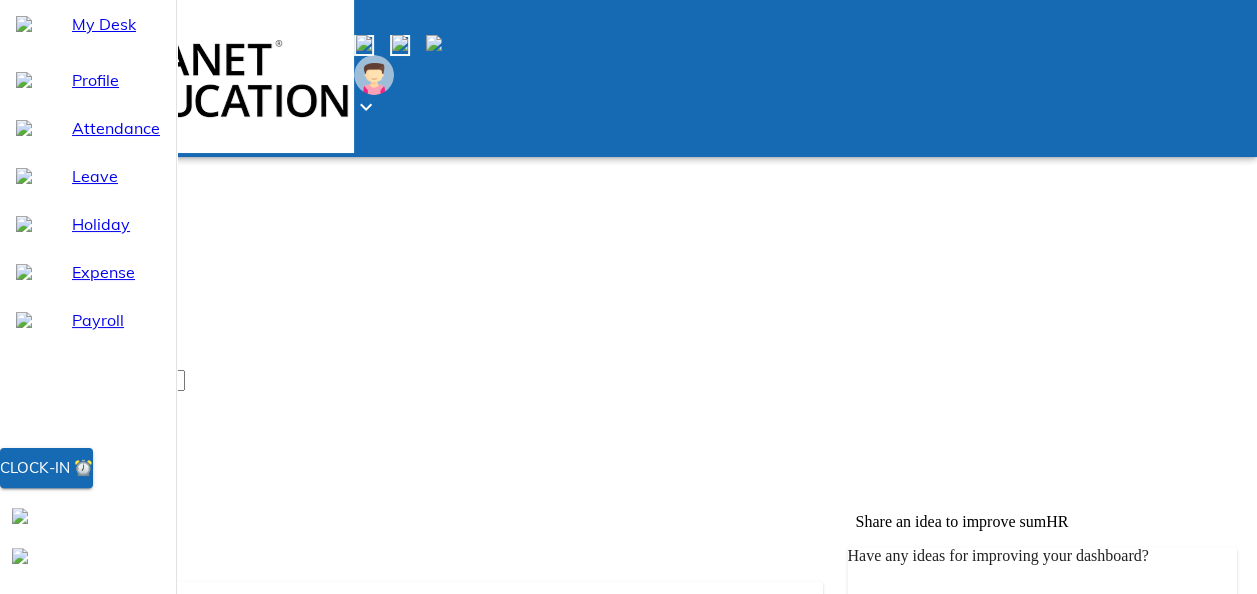 scroll, scrollTop: 0, scrollLeft: 0, axis: both 